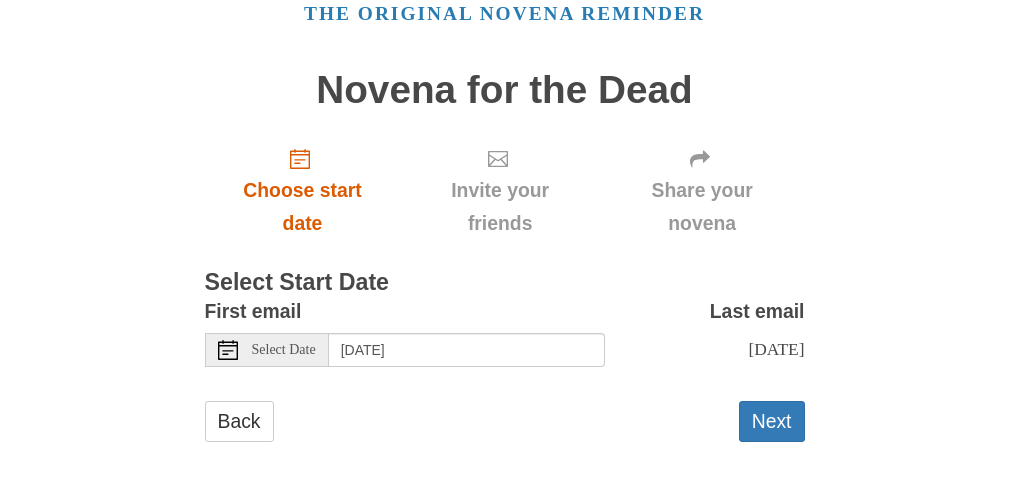 scroll, scrollTop: 103, scrollLeft: 0, axis: vertical 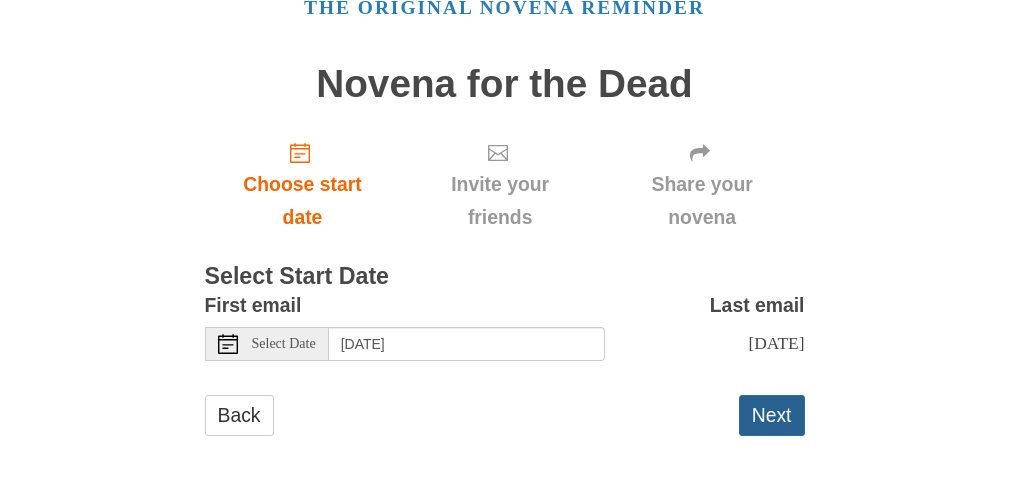 click on "Next" at bounding box center [772, 415] 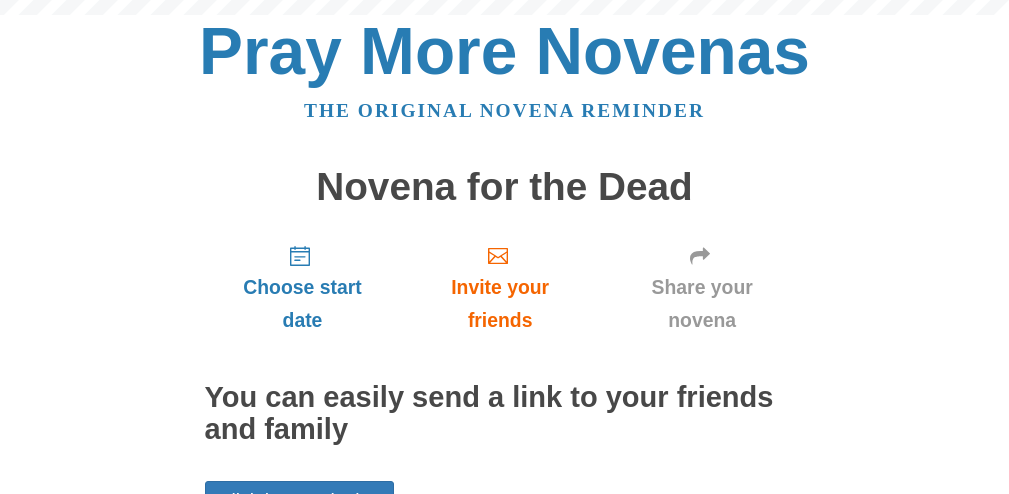 scroll, scrollTop: 0, scrollLeft: 0, axis: both 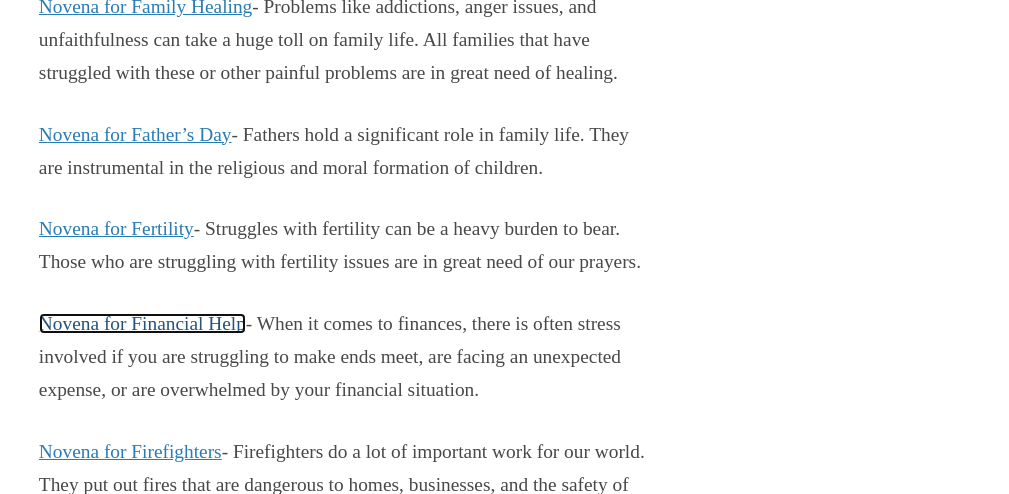 click on "Novena for Financial Help" at bounding box center (142, 323) 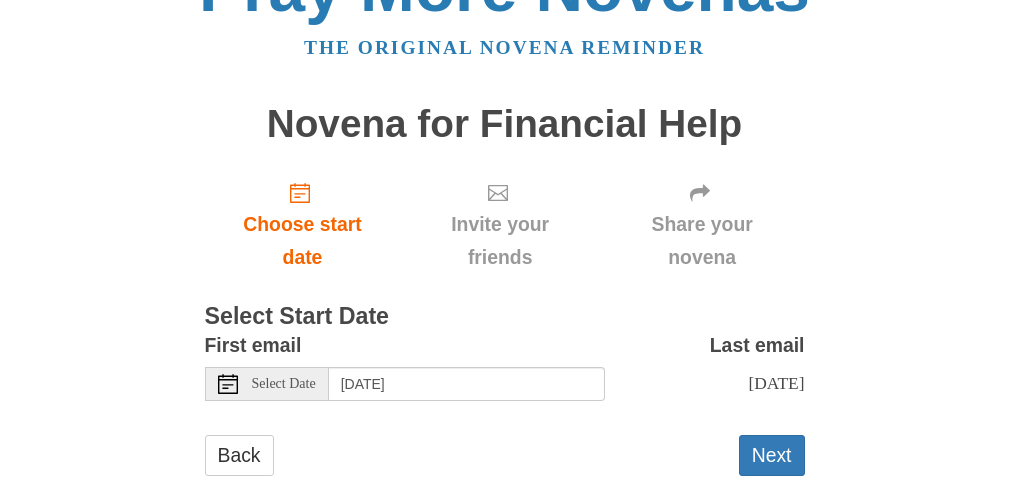 scroll, scrollTop: 64, scrollLeft: 0, axis: vertical 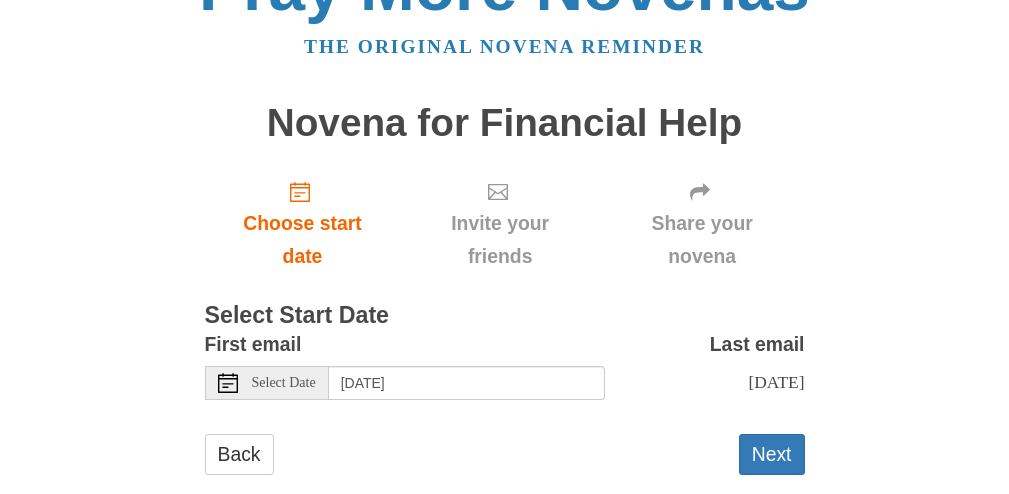 click 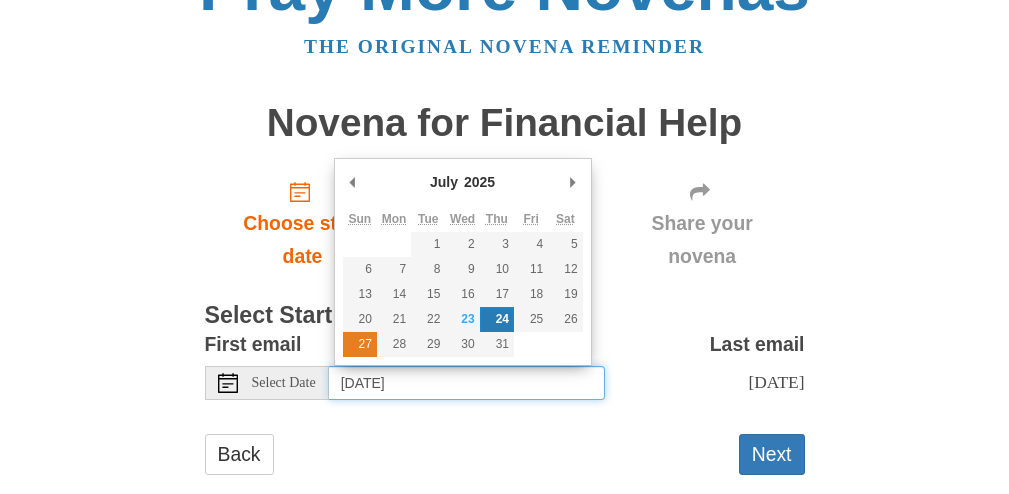type on "Sunday, July 27th" 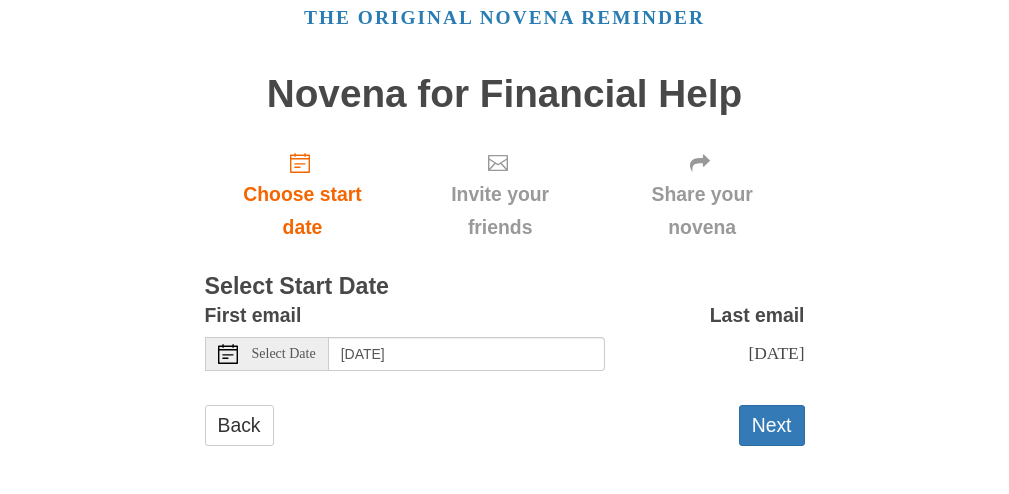 scroll, scrollTop: 103, scrollLeft: 0, axis: vertical 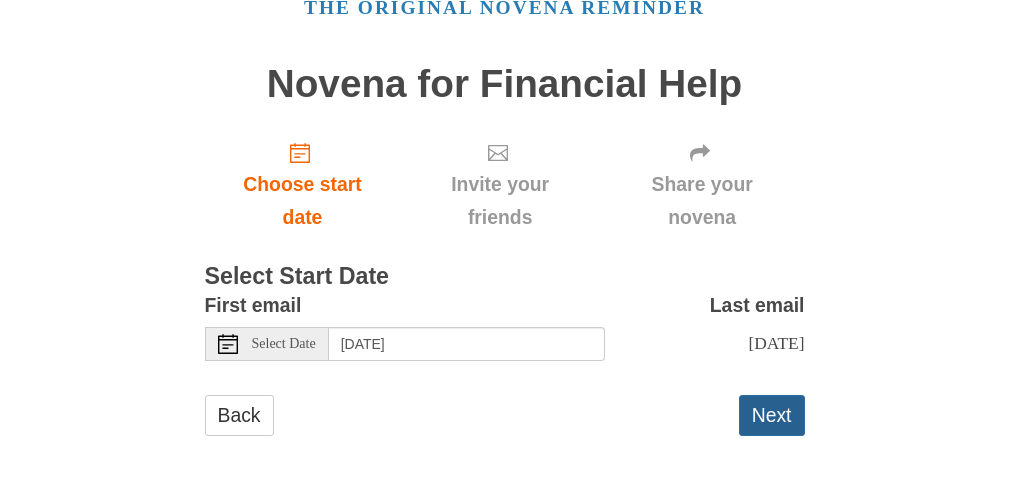 click on "Next" at bounding box center (772, 415) 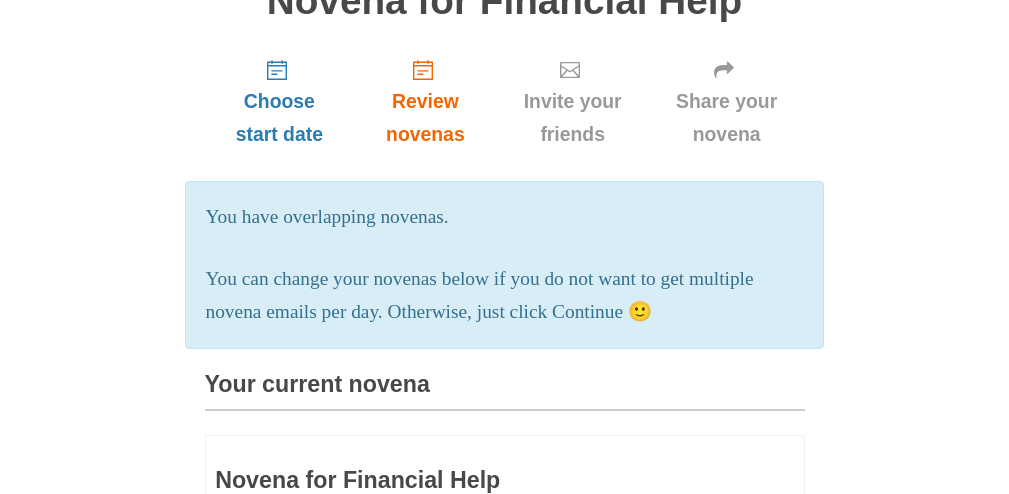 scroll, scrollTop: 0, scrollLeft: 0, axis: both 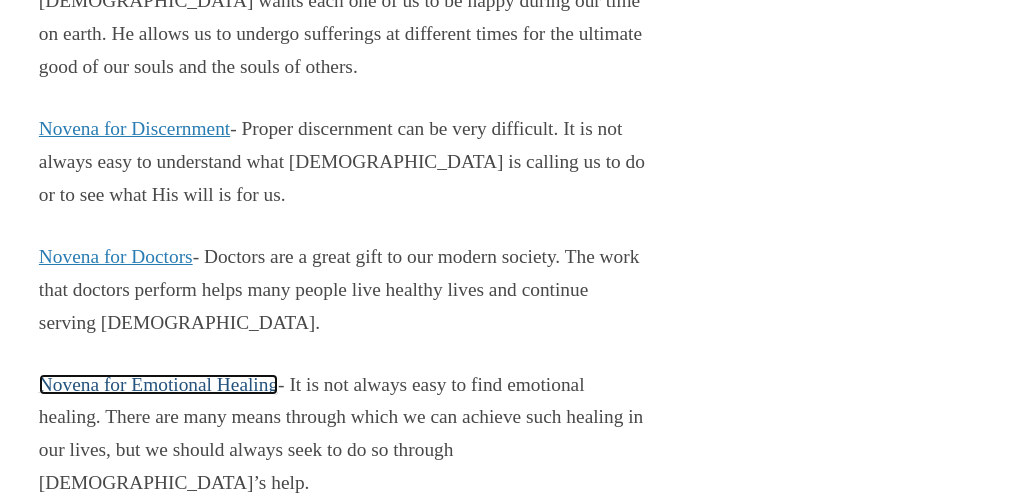 click on "Novena for Emotional Healing" at bounding box center (158, 384) 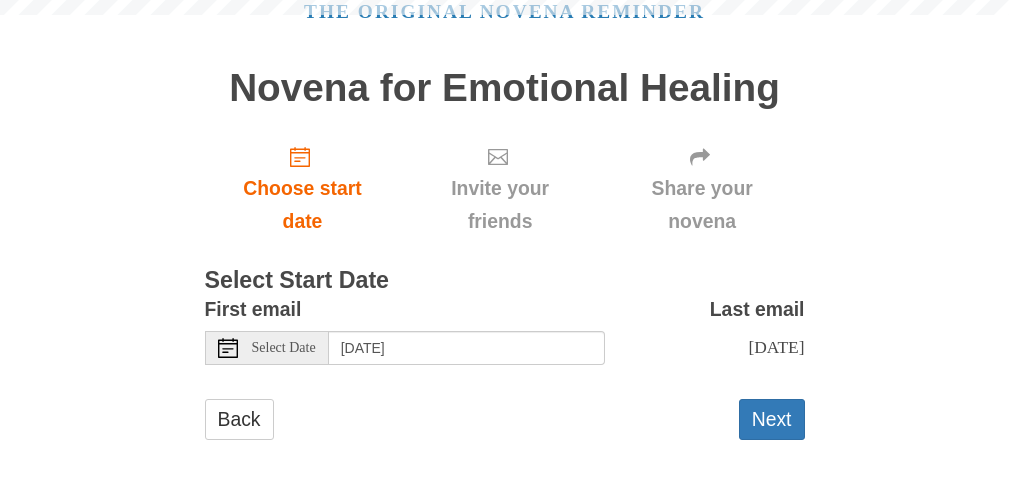 scroll, scrollTop: 103, scrollLeft: 0, axis: vertical 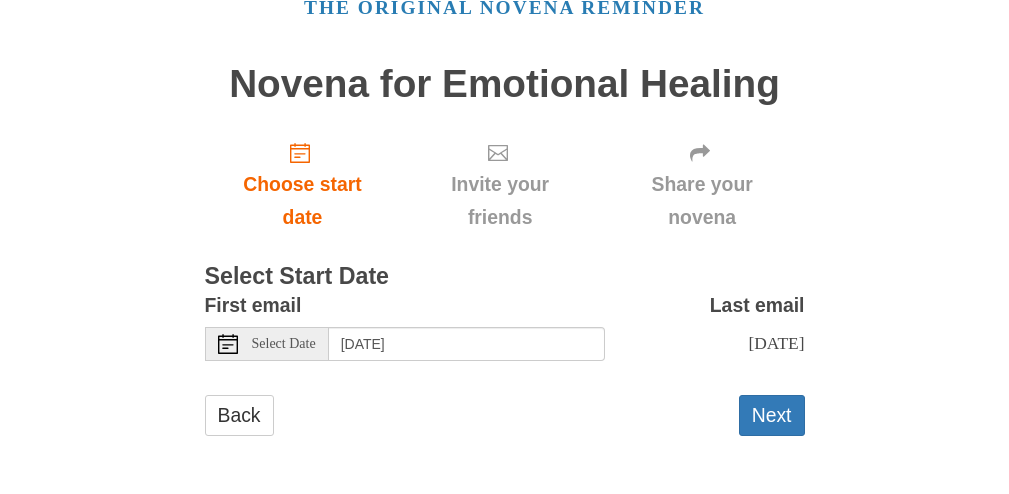 click 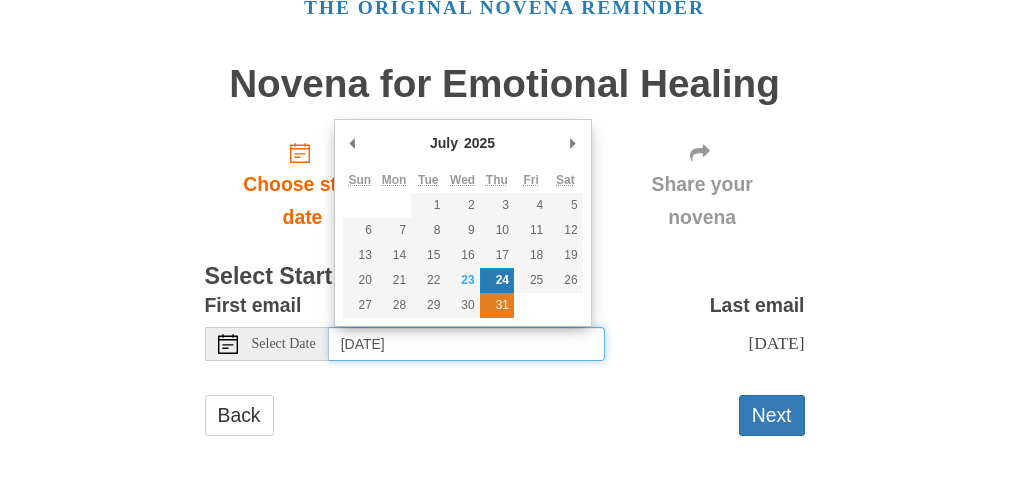 type on "Thursday, July 31st" 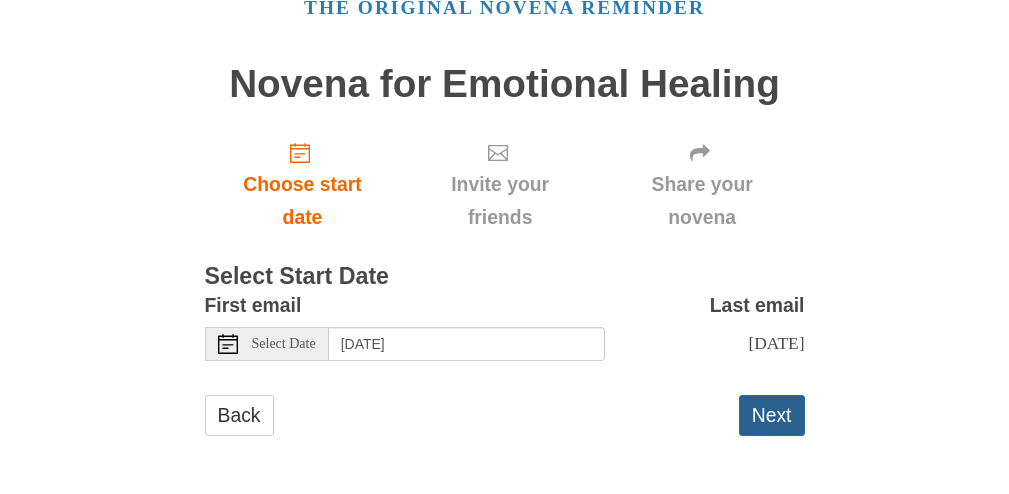 click on "Next" at bounding box center (772, 415) 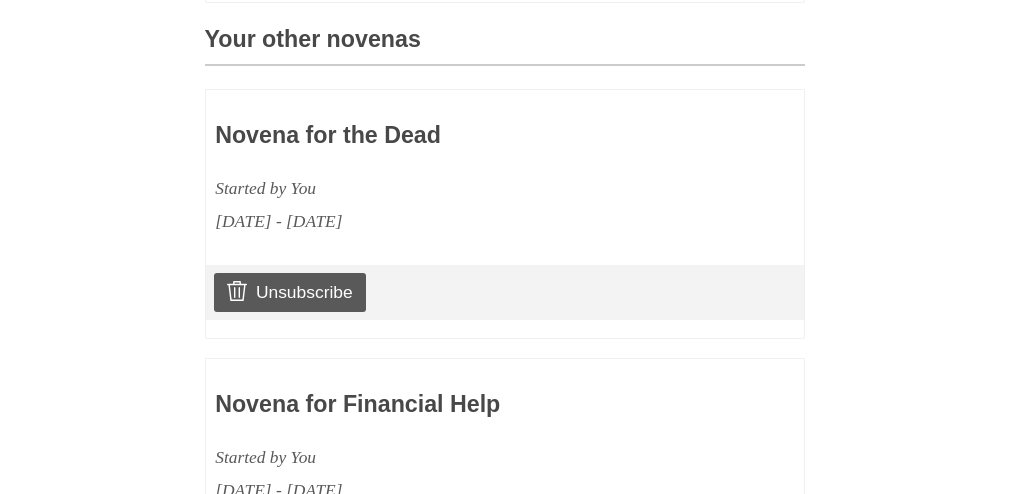 scroll, scrollTop: 1099, scrollLeft: 0, axis: vertical 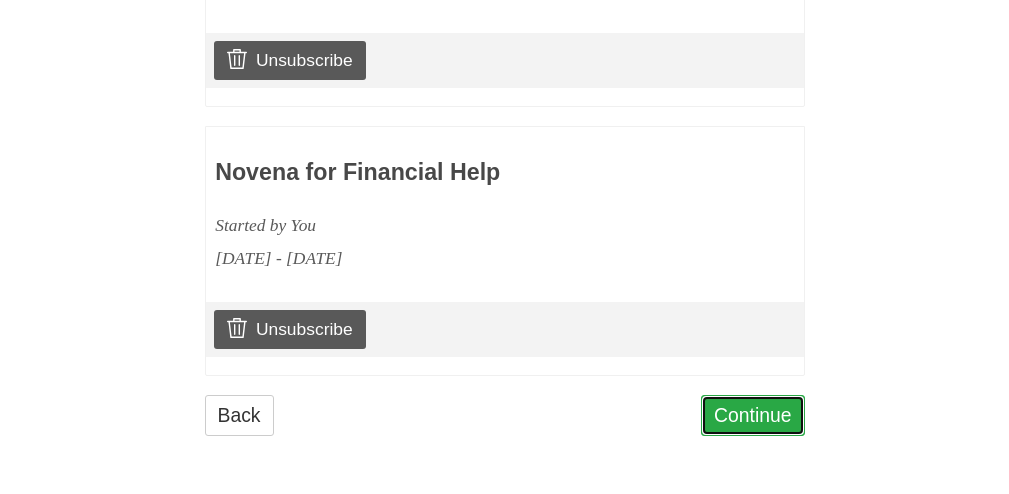 click on "Continue" at bounding box center [753, 415] 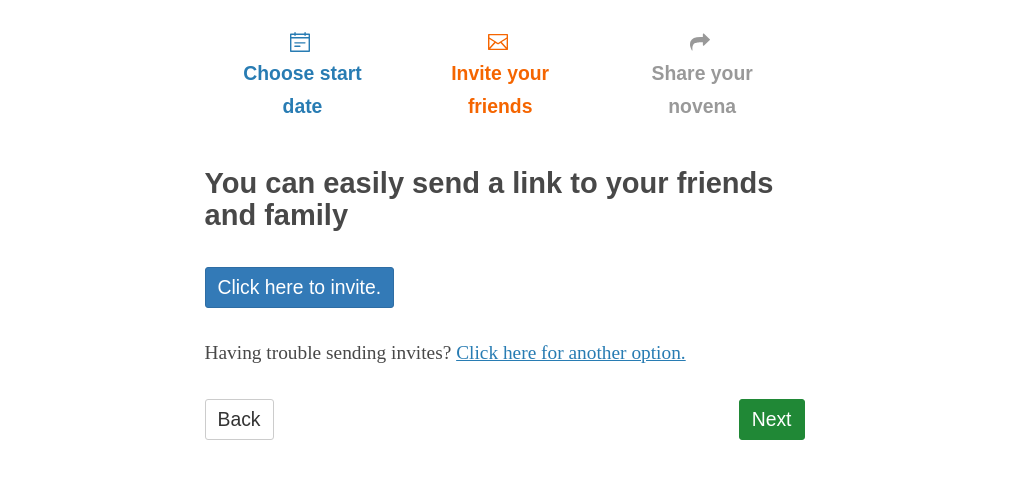 scroll, scrollTop: 218, scrollLeft: 0, axis: vertical 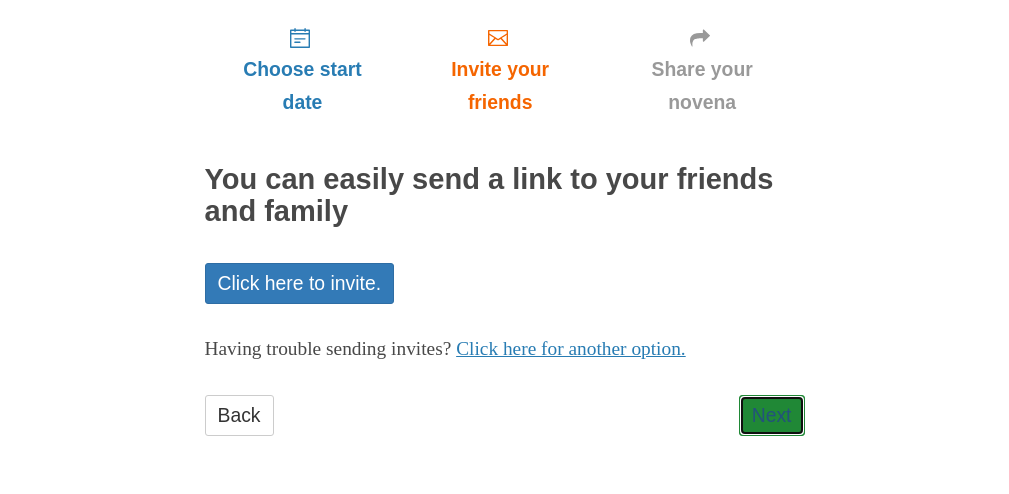 click on "Next" at bounding box center (772, 415) 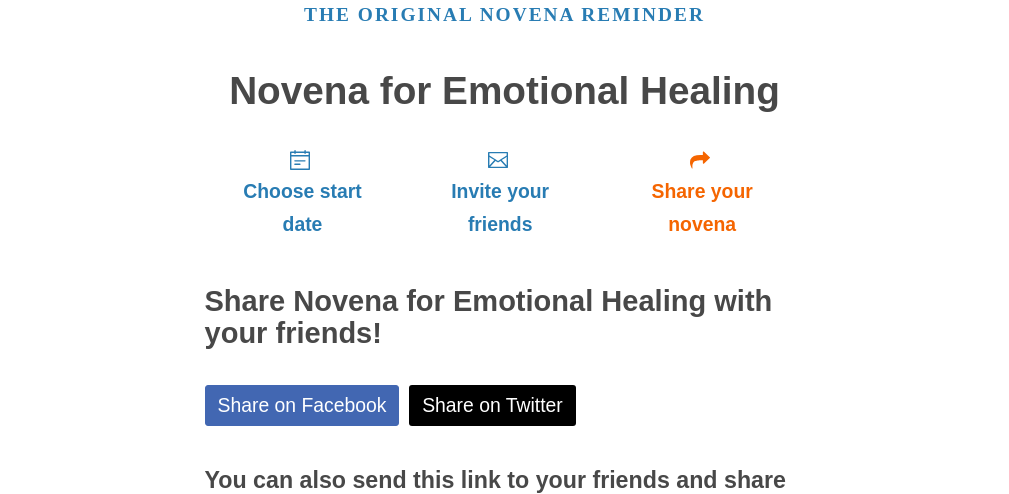 scroll, scrollTop: 0, scrollLeft: 0, axis: both 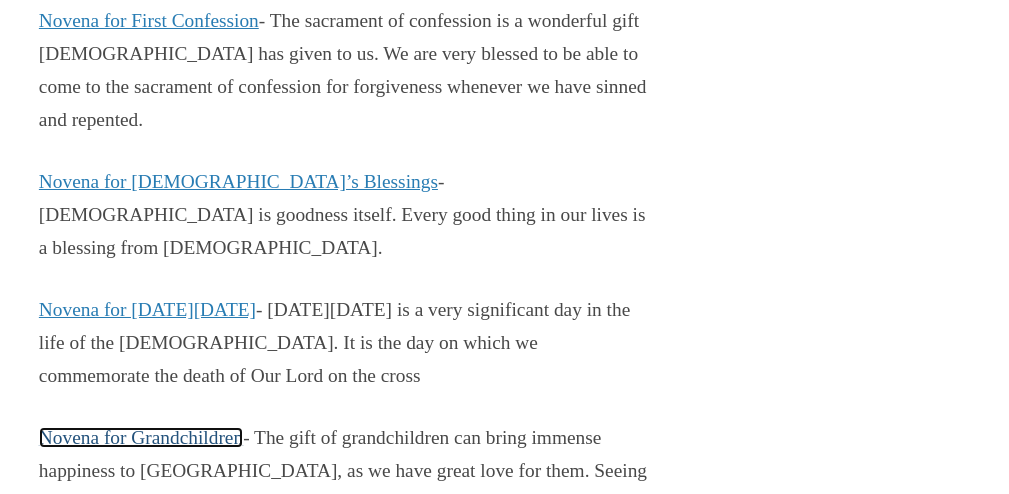 click on "Novena for Grandchildren" at bounding box center (141, 437) 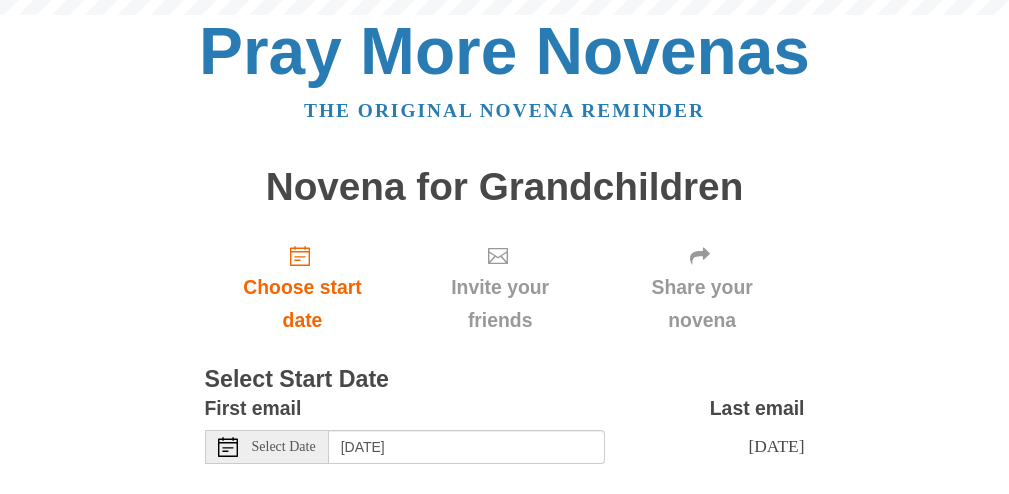 scroll, scrollTop: 103, scrollLeft: 0, axis: vertical 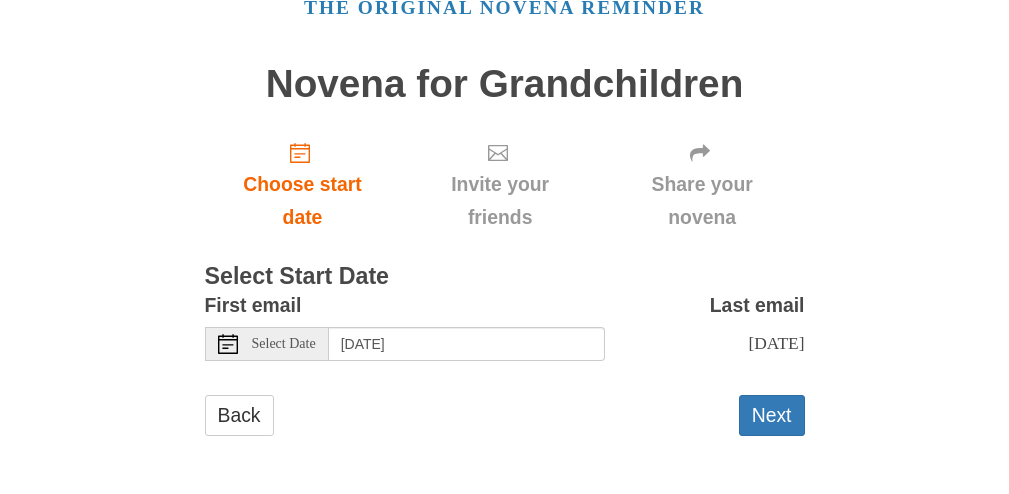 click 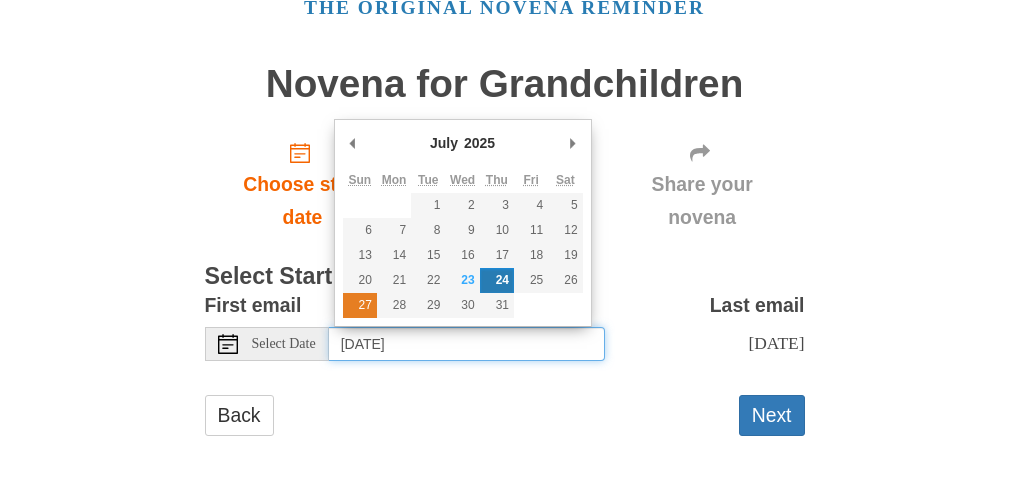 type on "[DATE]" 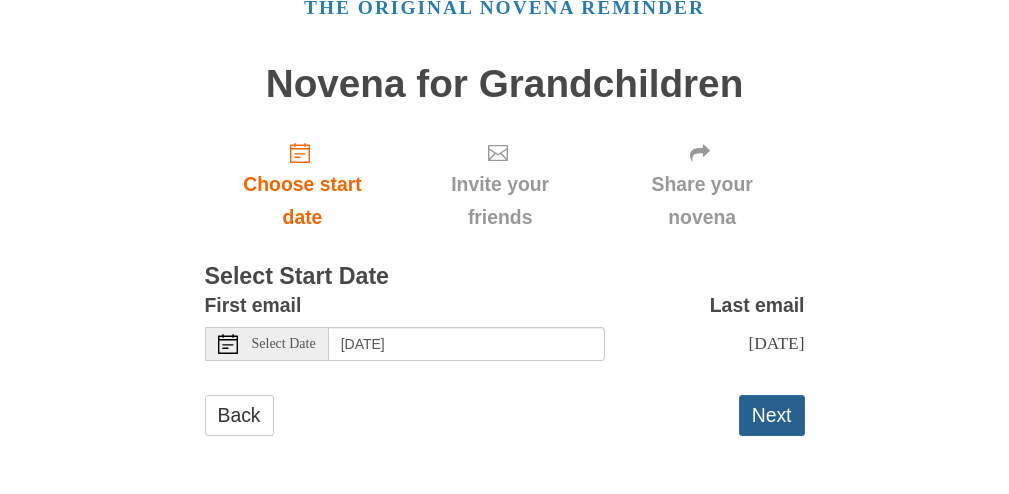 click on "Next" at bounding box center [772, 415] 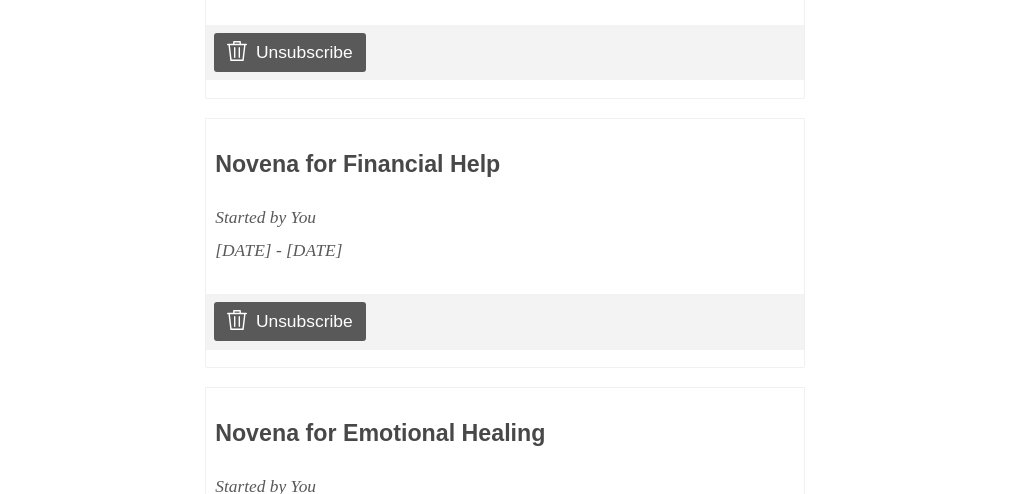 scroll, scrollTop: 0, scrollLeft: 0, axis: both 